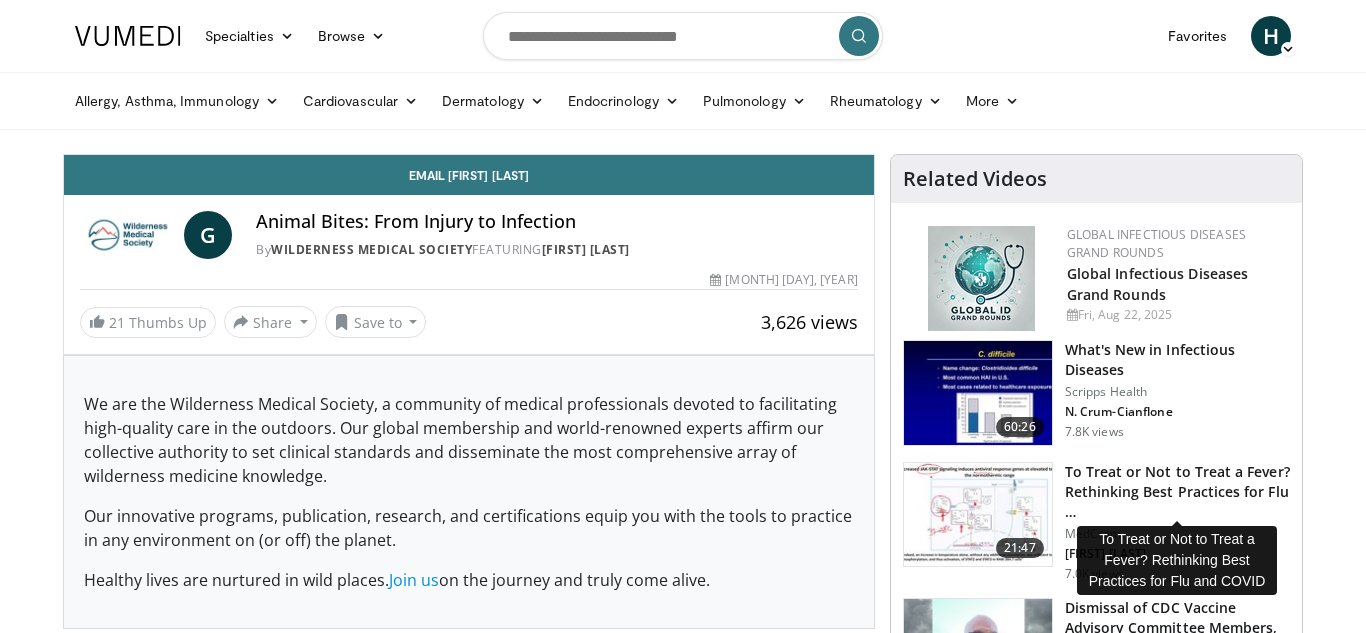 scroll, scrollTop: 0, scrollLeft: 0, axis: both 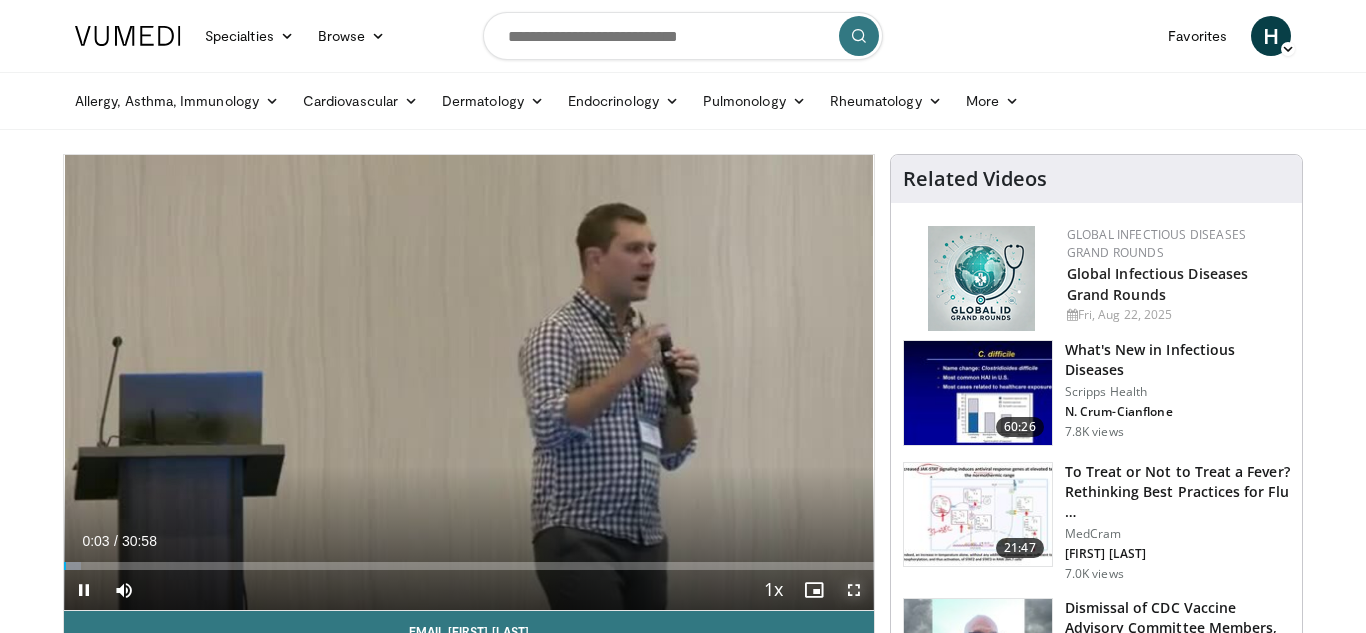 click at bounding box center [854, 590] 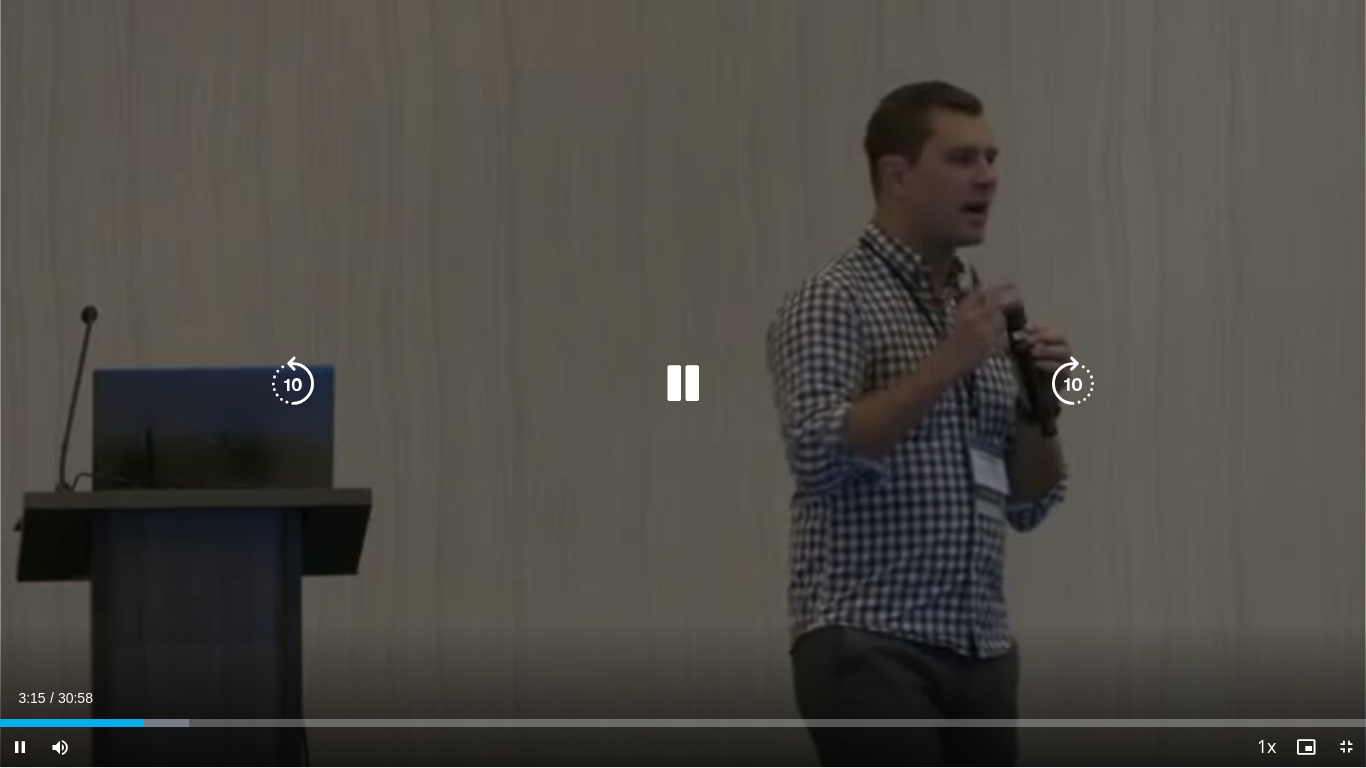 click at bounding box center (1073, 384) 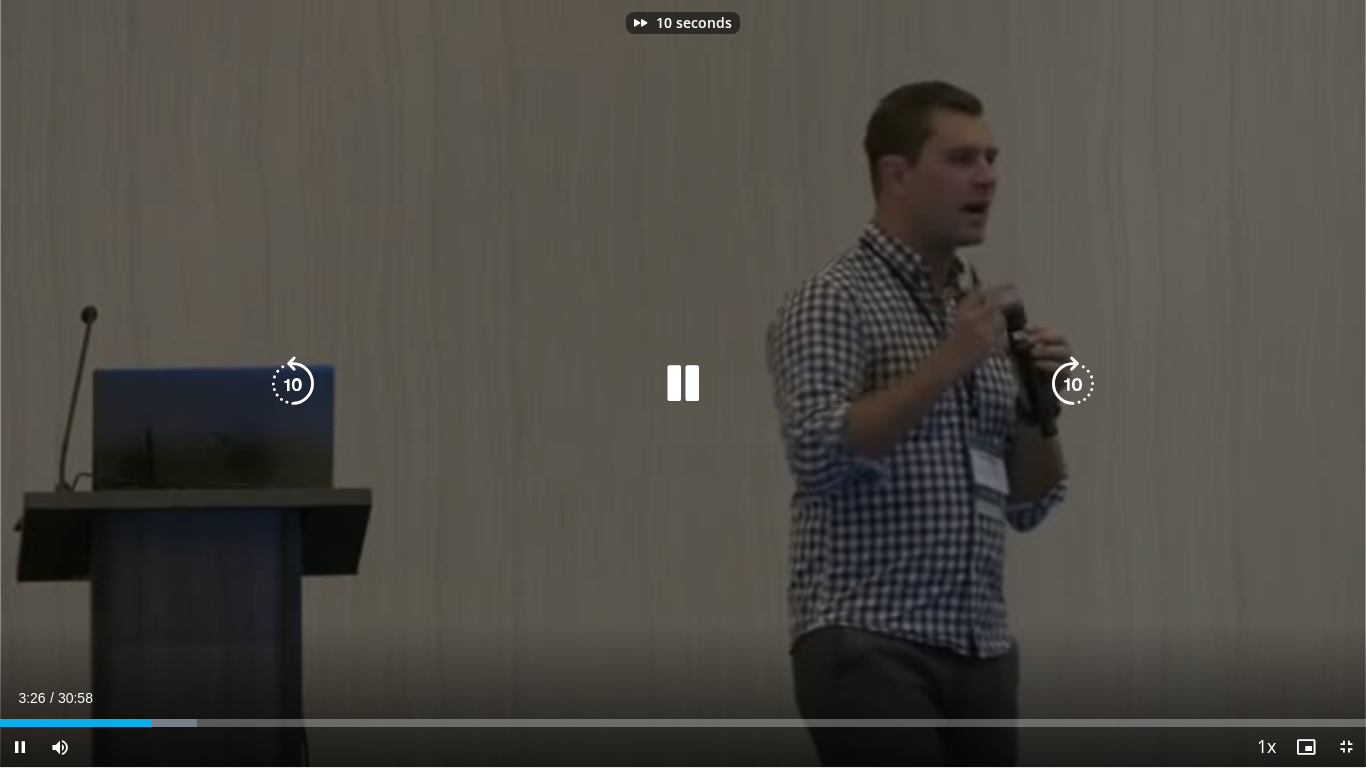 click at bounding box center (1073, 384) 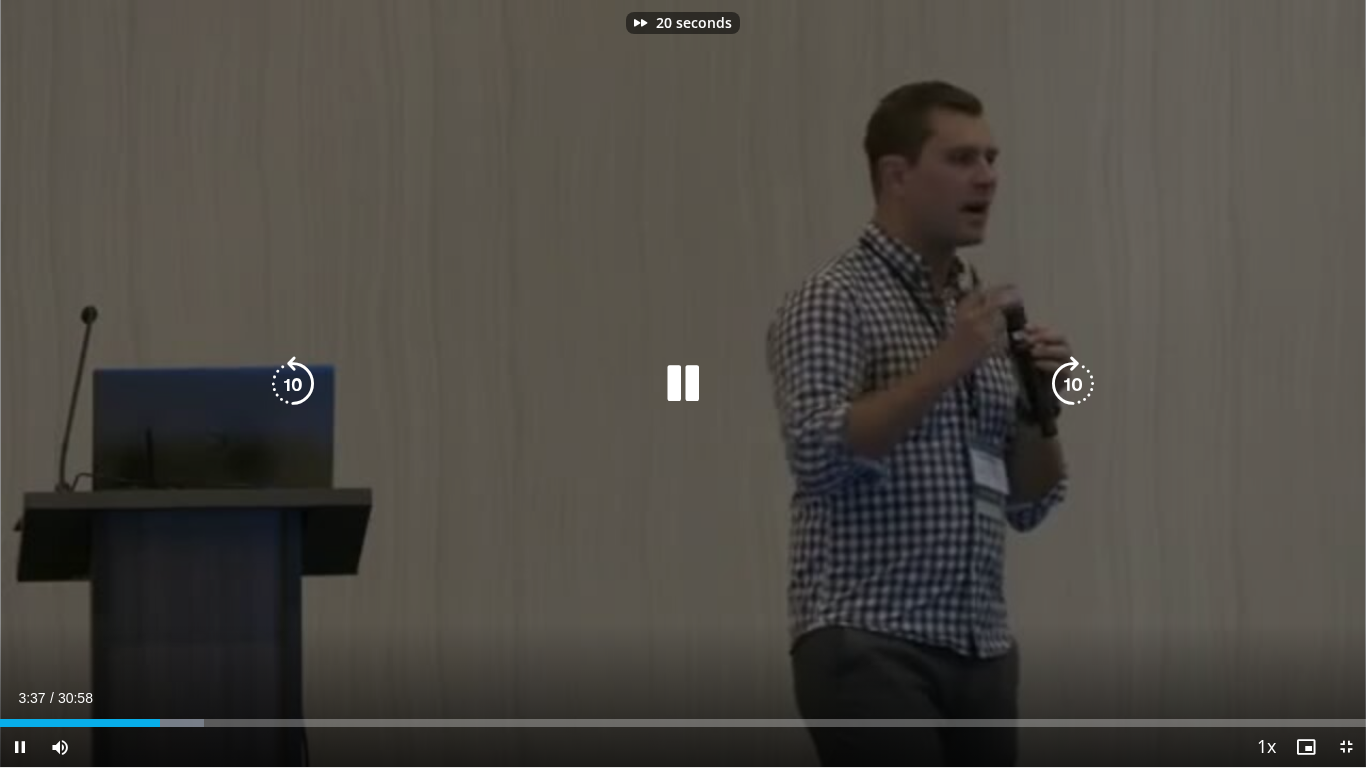 click at bounding box center [1073, 384] 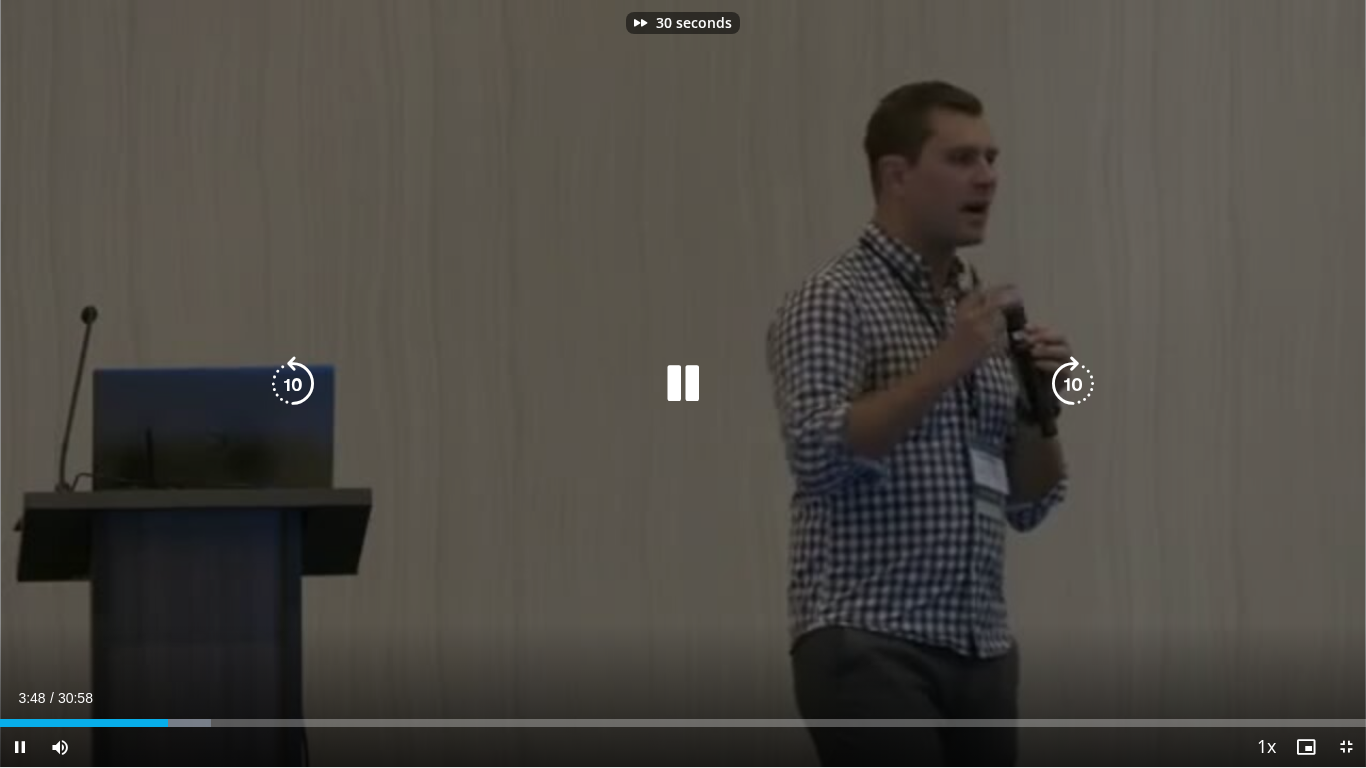 click at bounding box center (1073, 384) 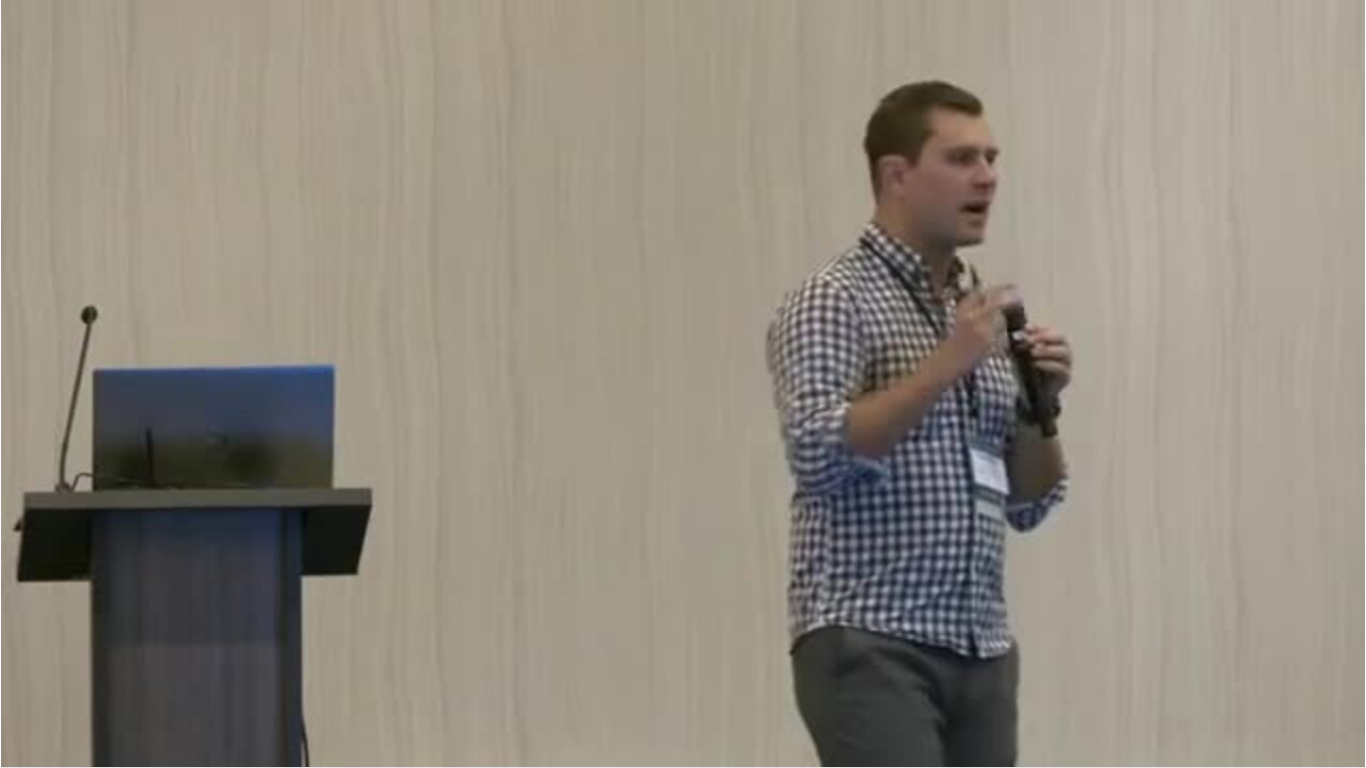 click on "40 seconds
Tap to unmute" at bounding box center (683, 383) 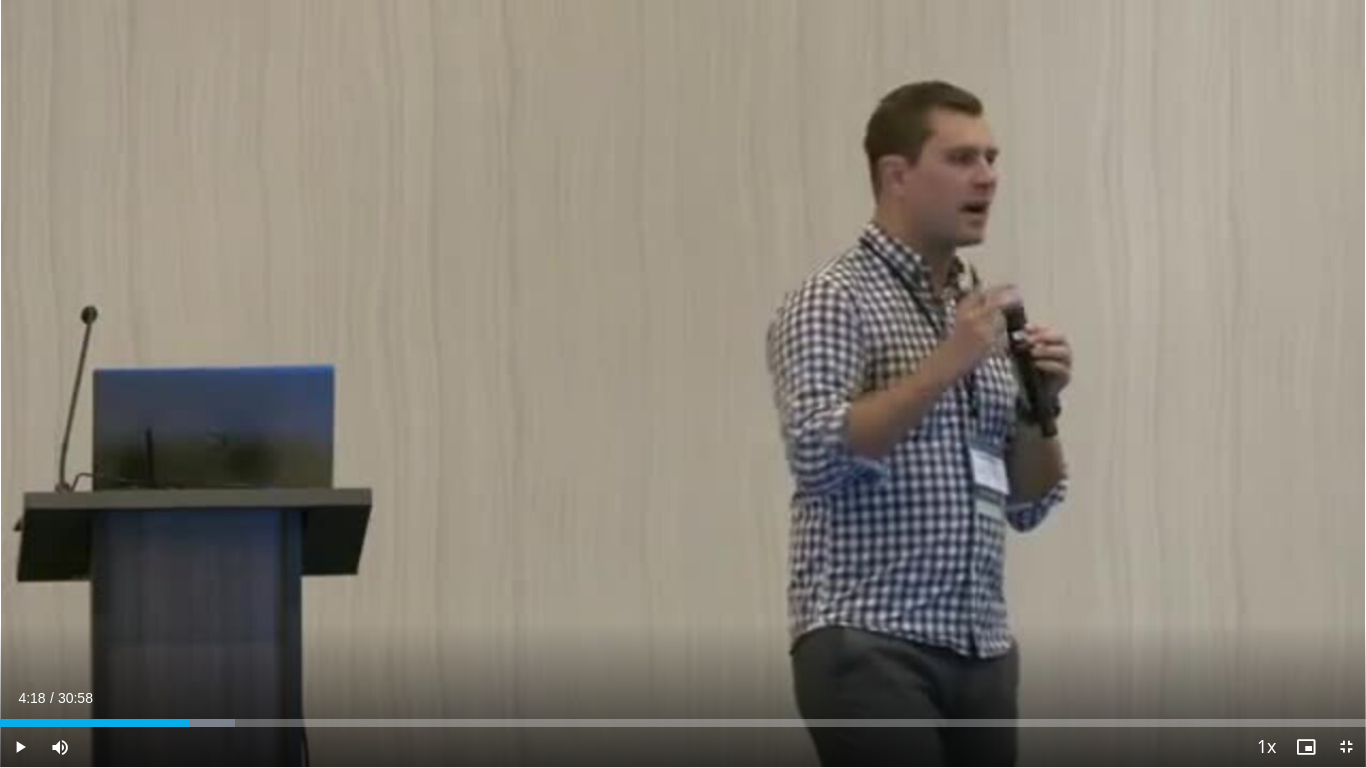 click on "40 seconds
Tap to unmute" at bounding box center (683, 383) 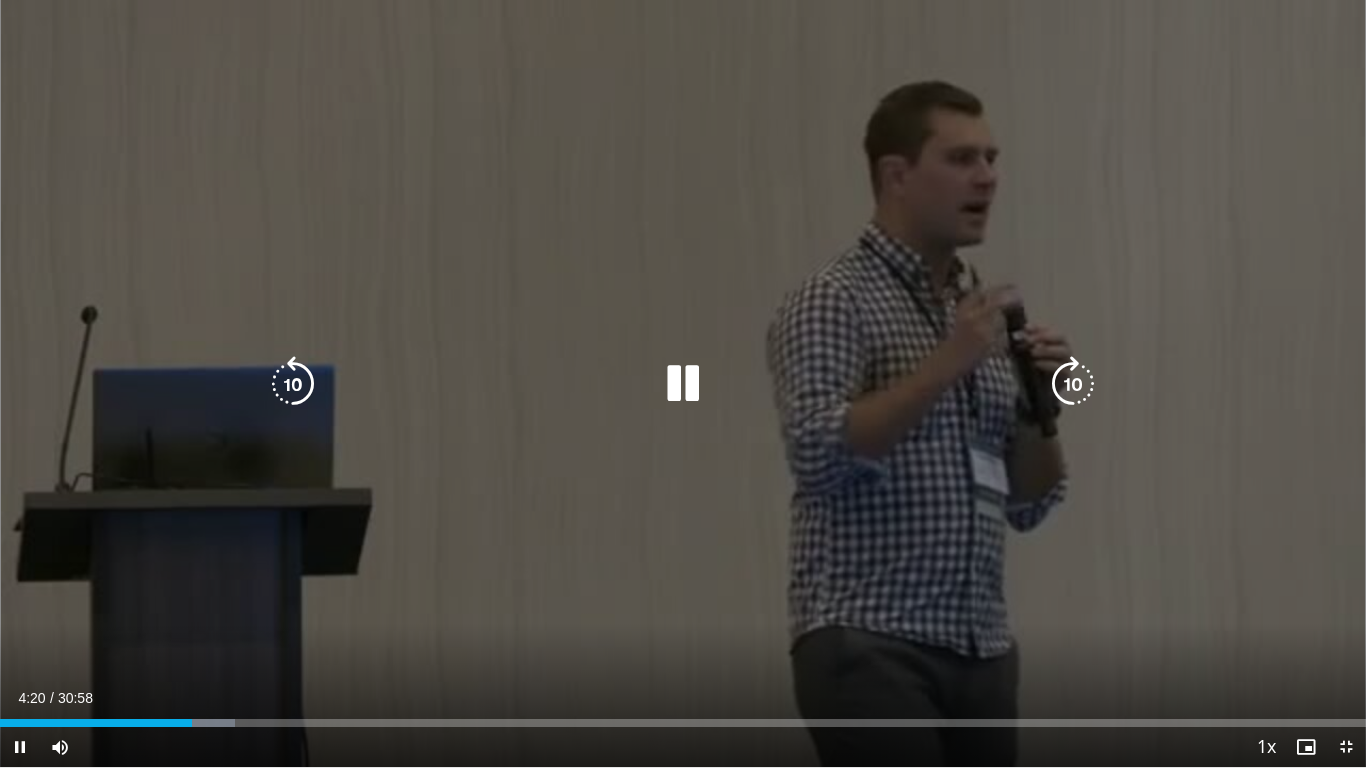 click at bounding box center (1073, 384) 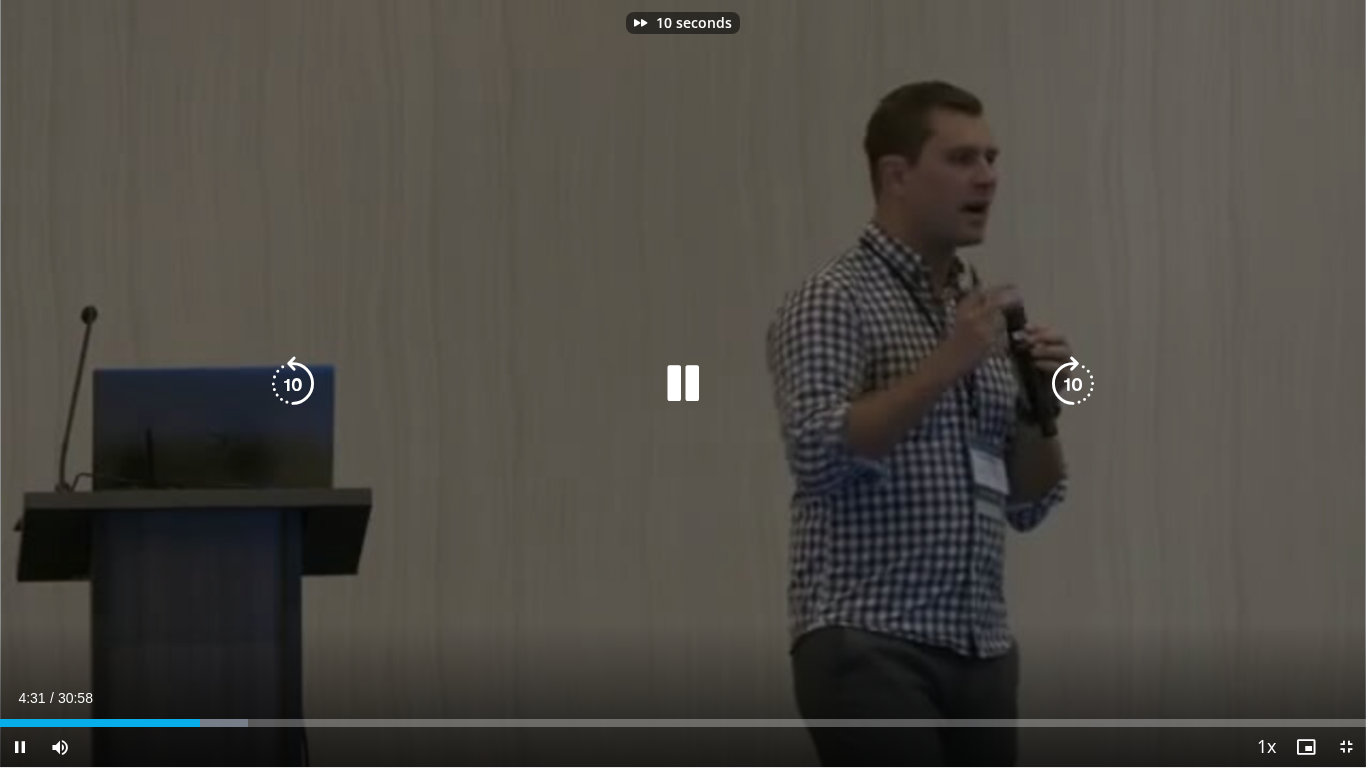 click at bounding box center (1073, 384) 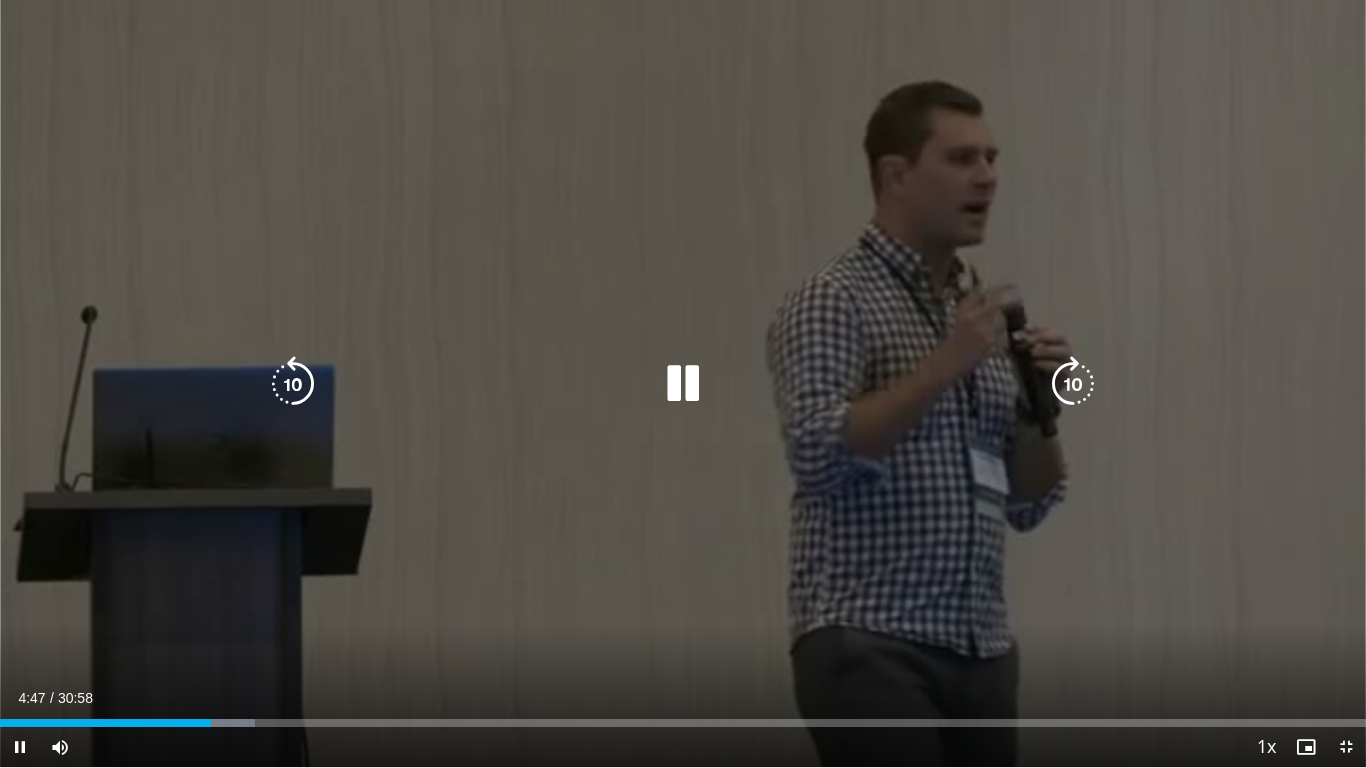 click at bounding box center [1073, 384] 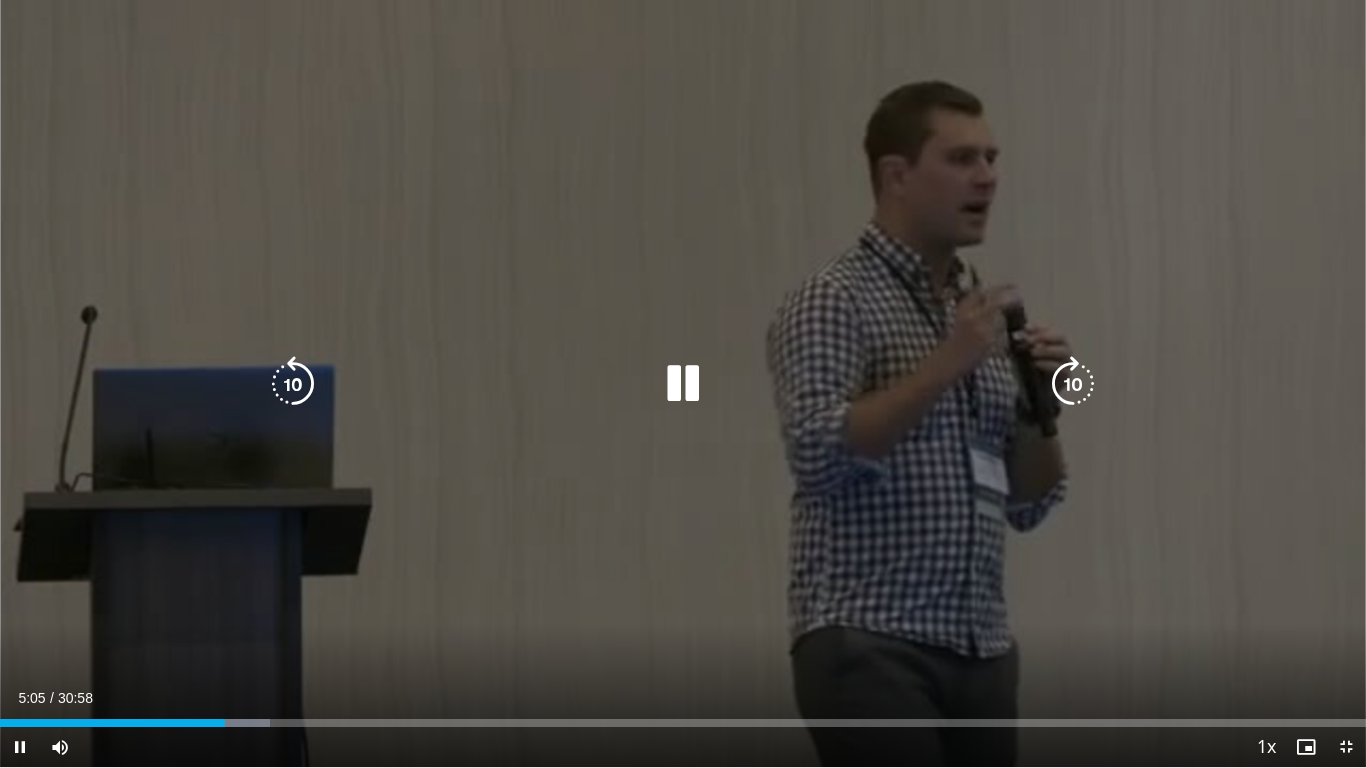 click on "10 seconds
Tap to unmute" at bounding box center [683, 383] 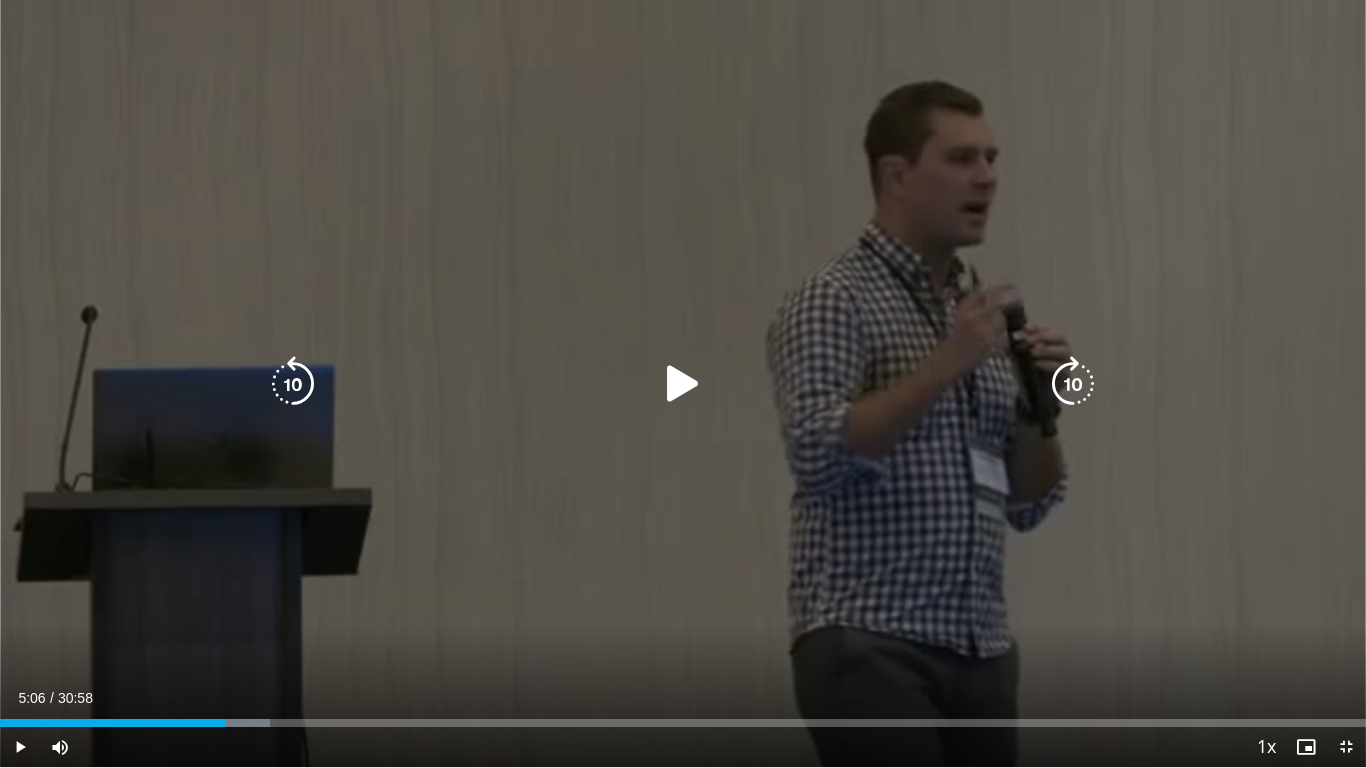 click on "10 seconds
Tap to unmute" at bounding box center [683, 383] 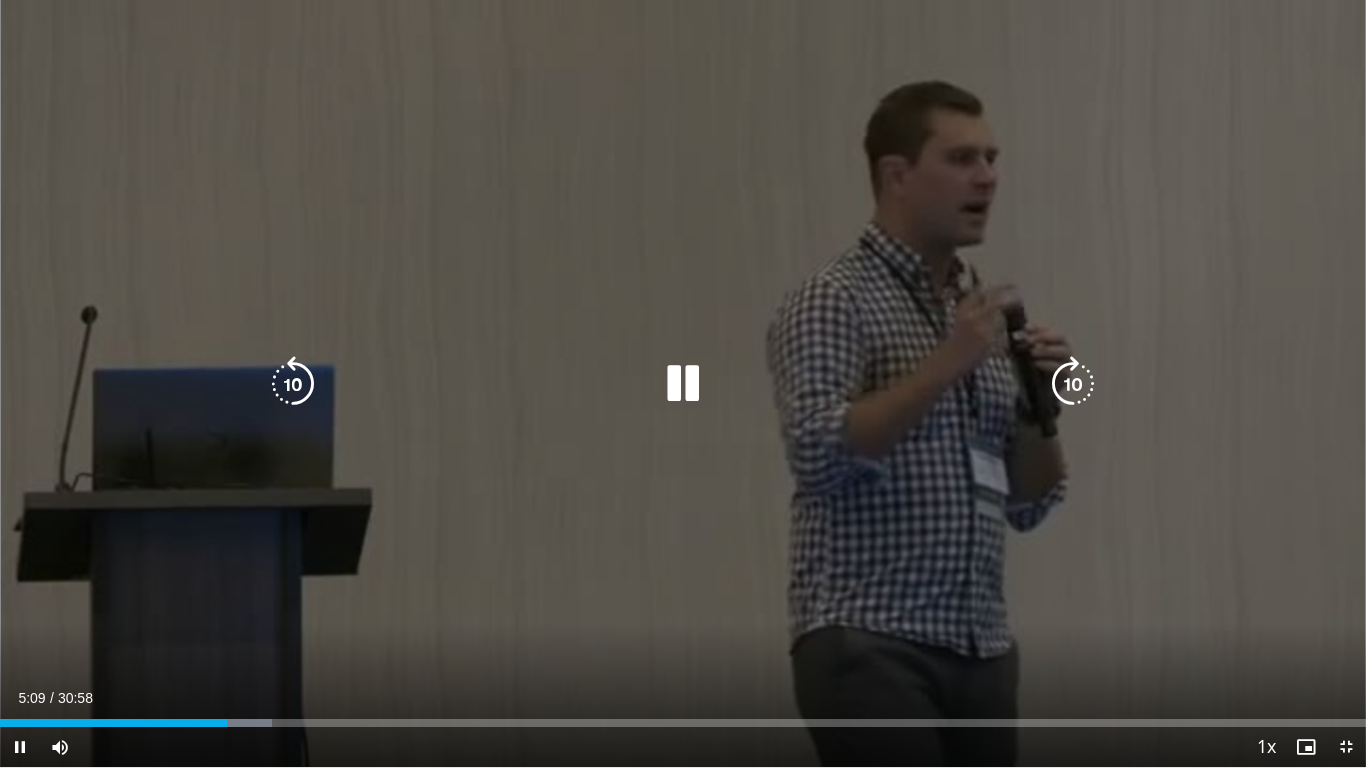 click at bounding box center [1073, 384] 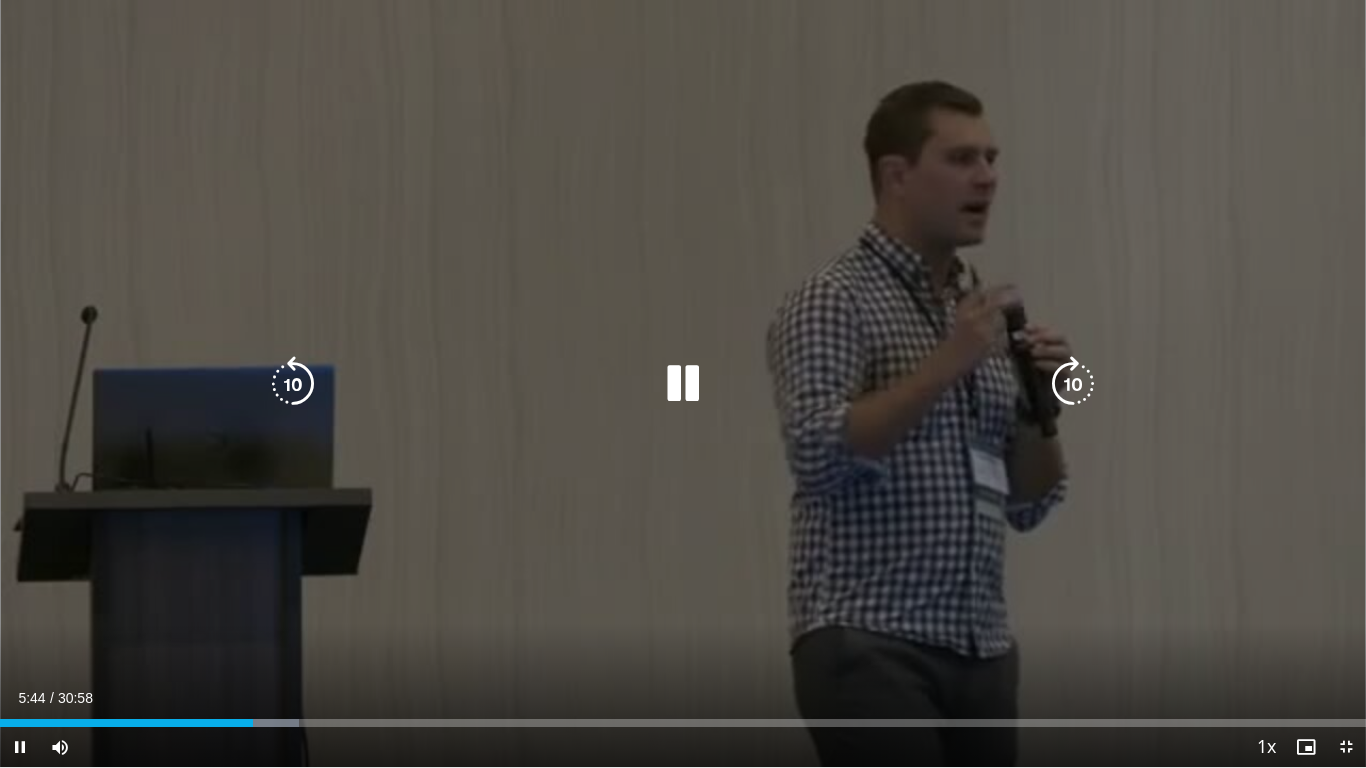 click at bounding box center (1073, 384) 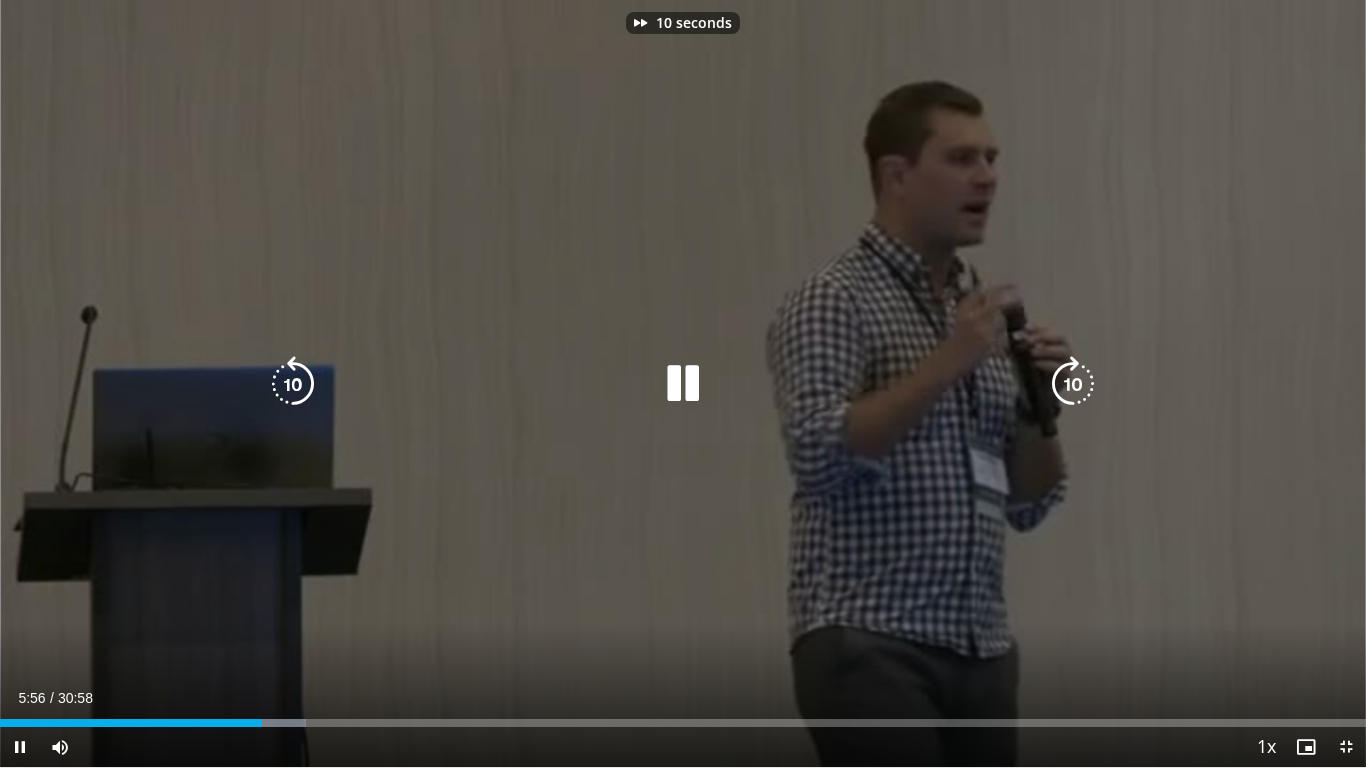 click at bounding box center (1073, 384) 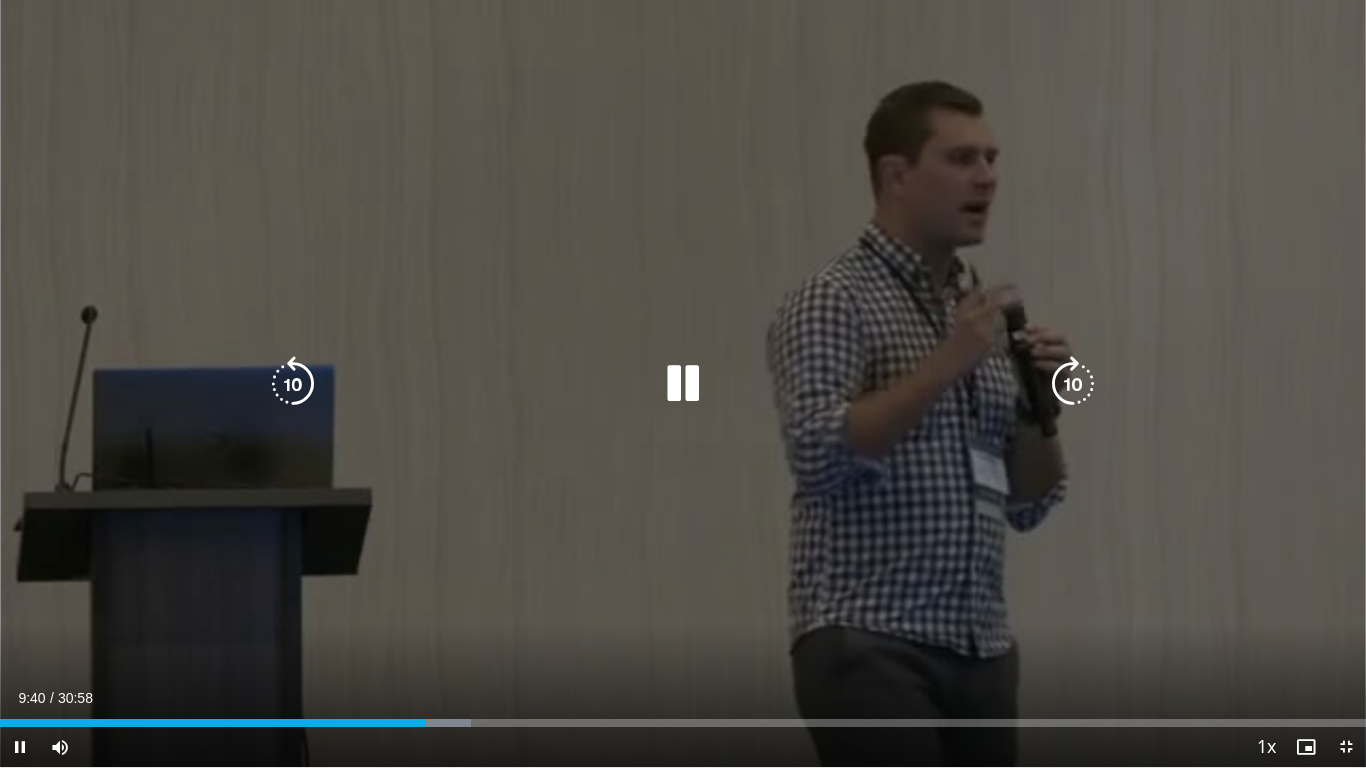 click at bounding box center [293, 384] 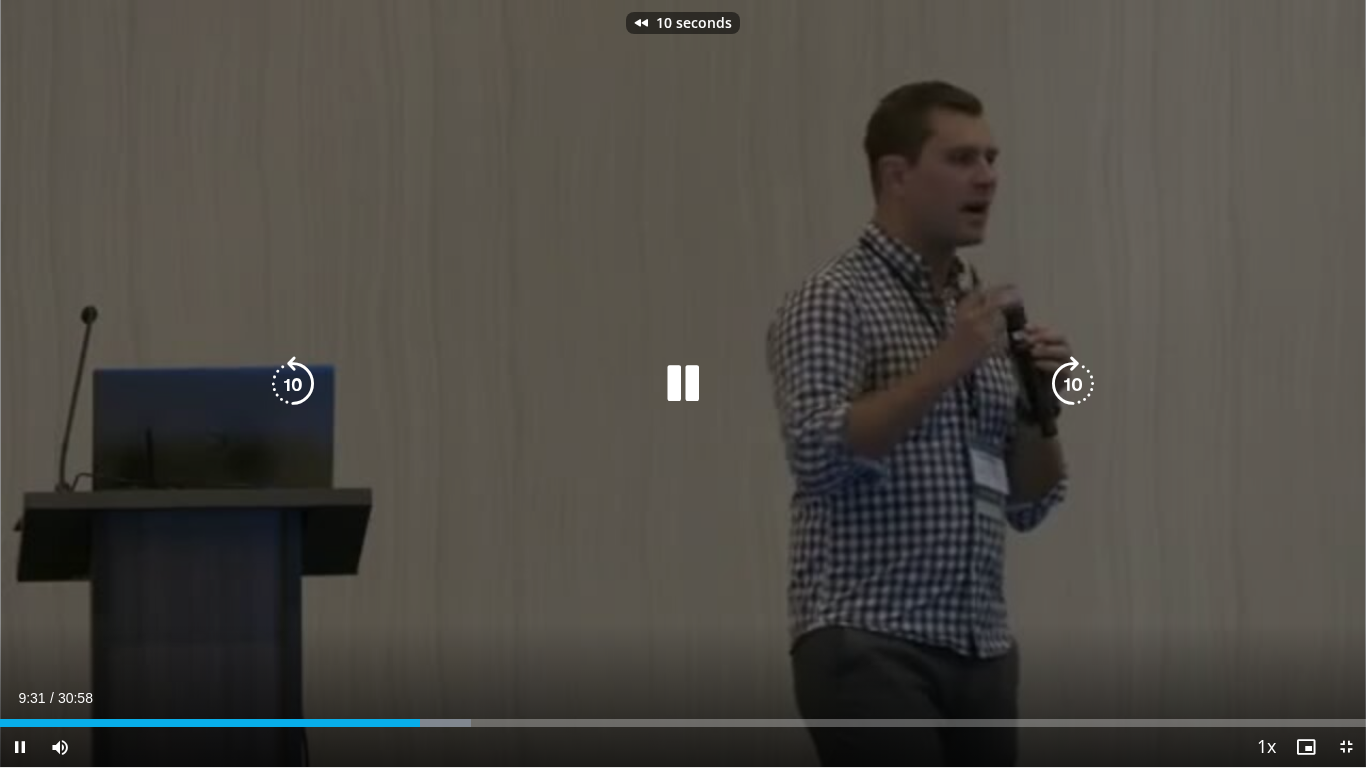 click at bounding box center (293, 384) 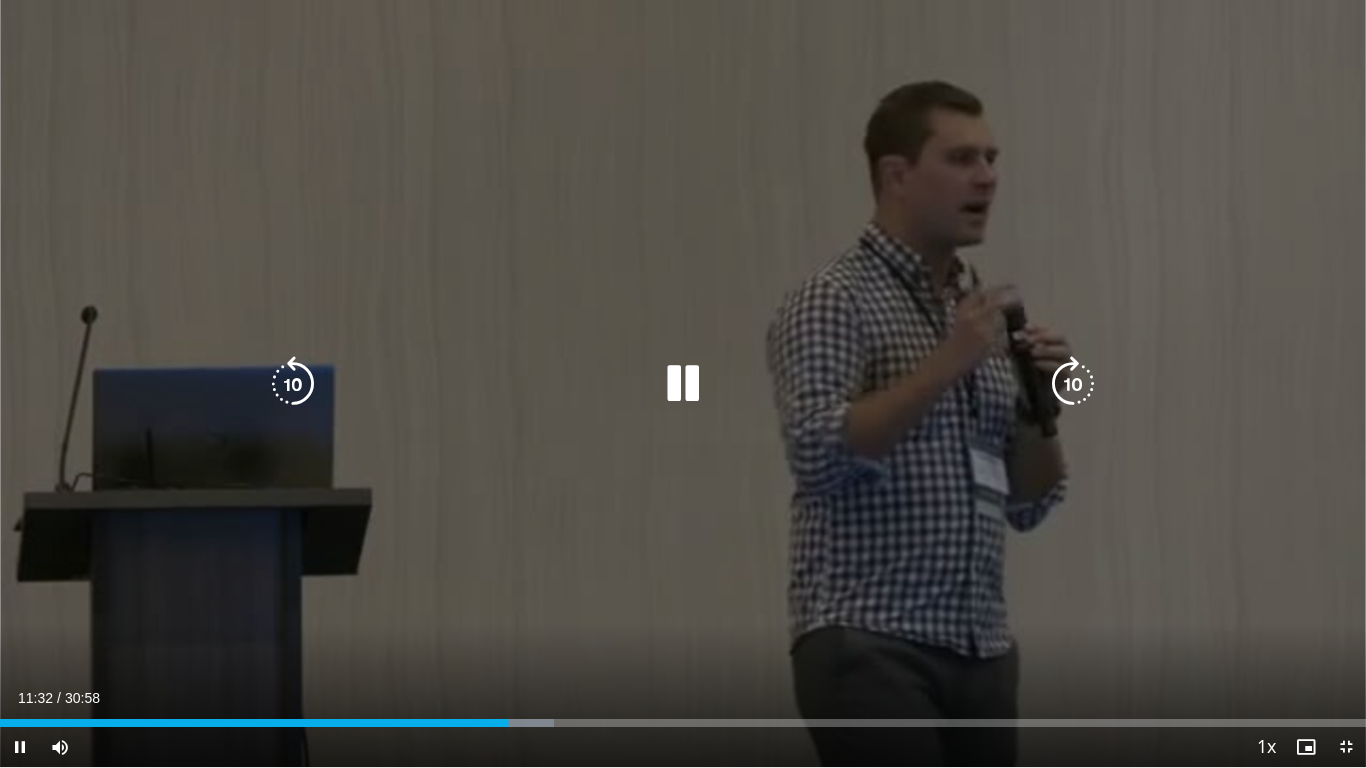 click at bounding box center [293, 384] 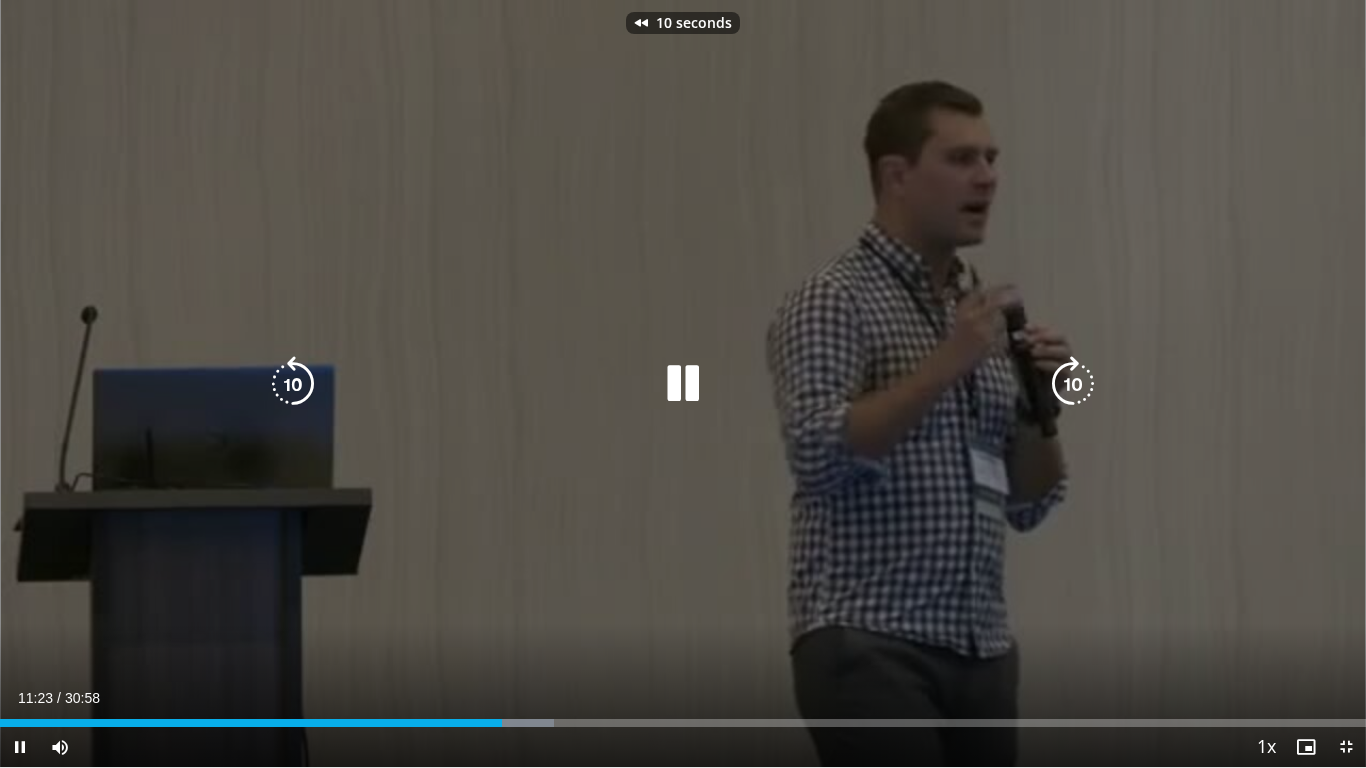 click at bounding box center (293, 384) 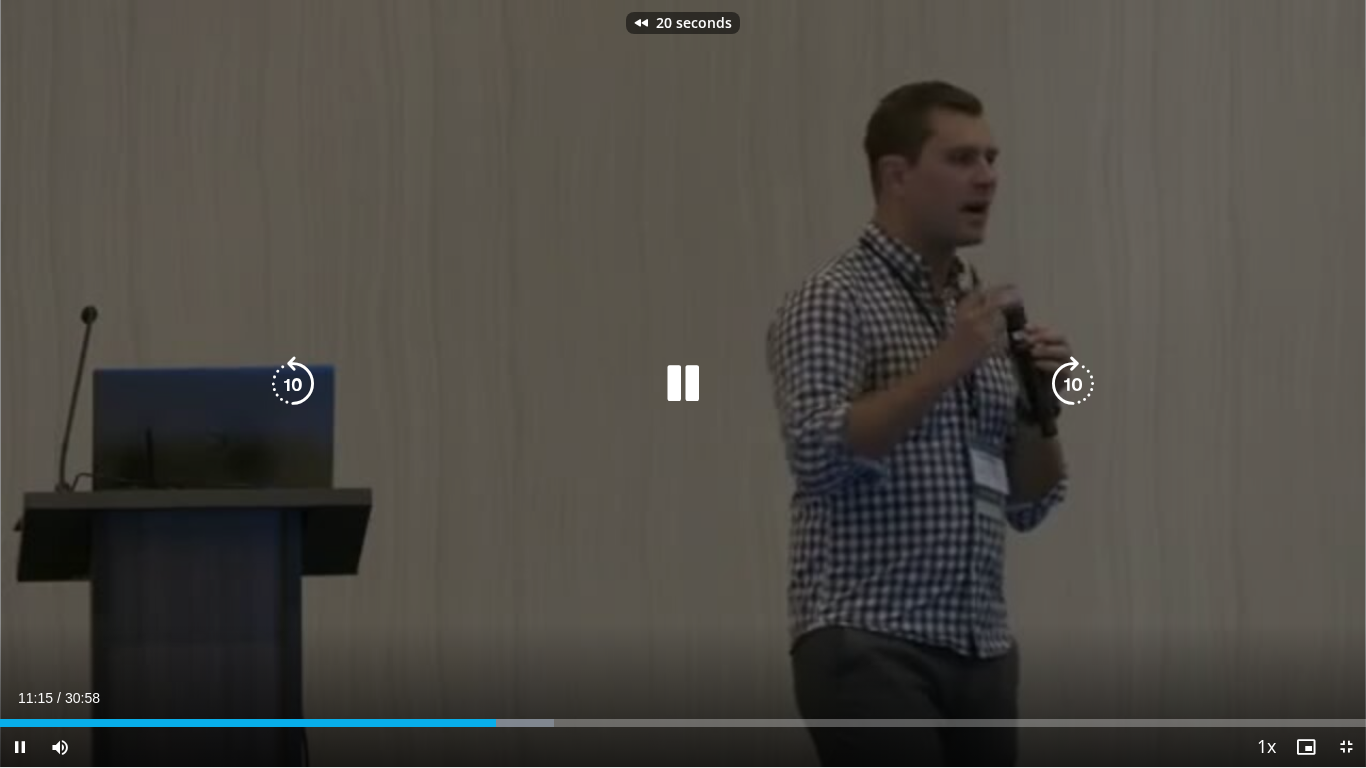 click at bounding box center [293, 384] 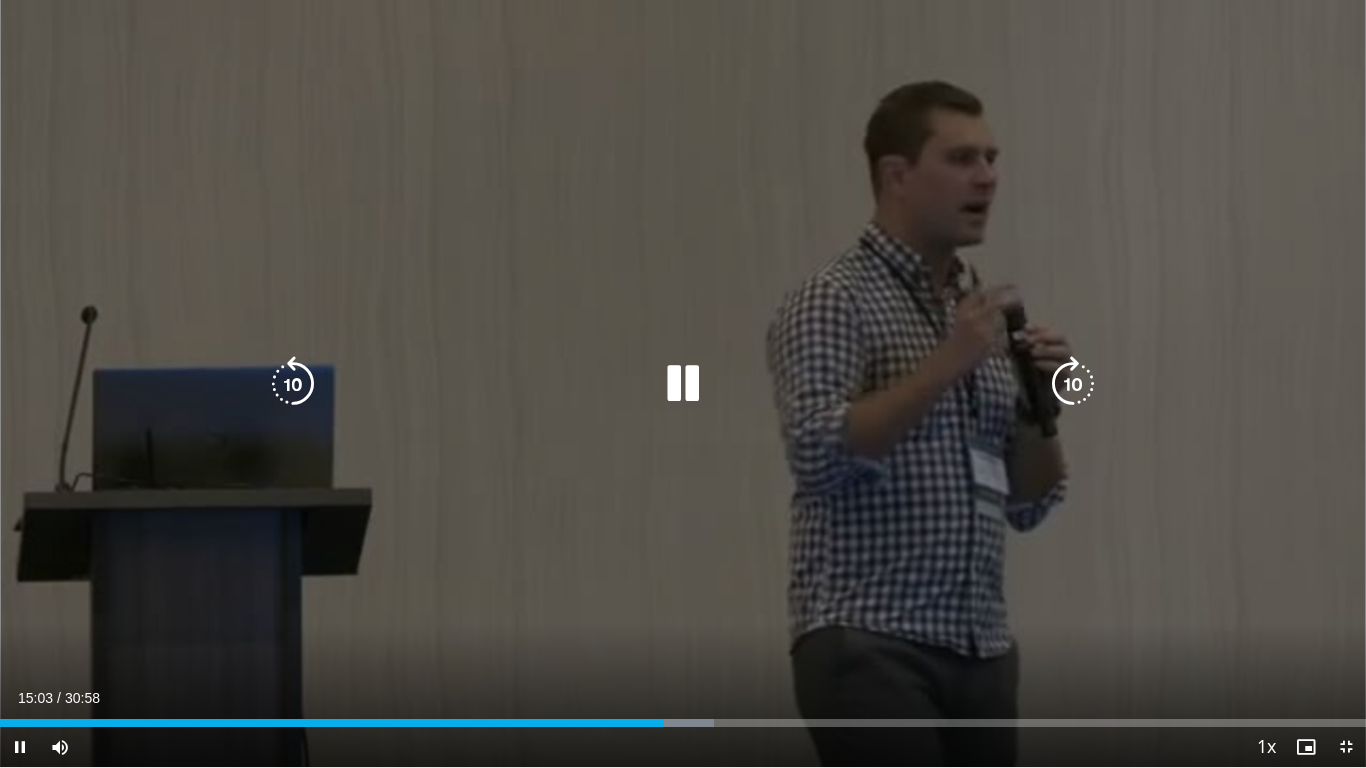 click at bounding box center (1073, 384) 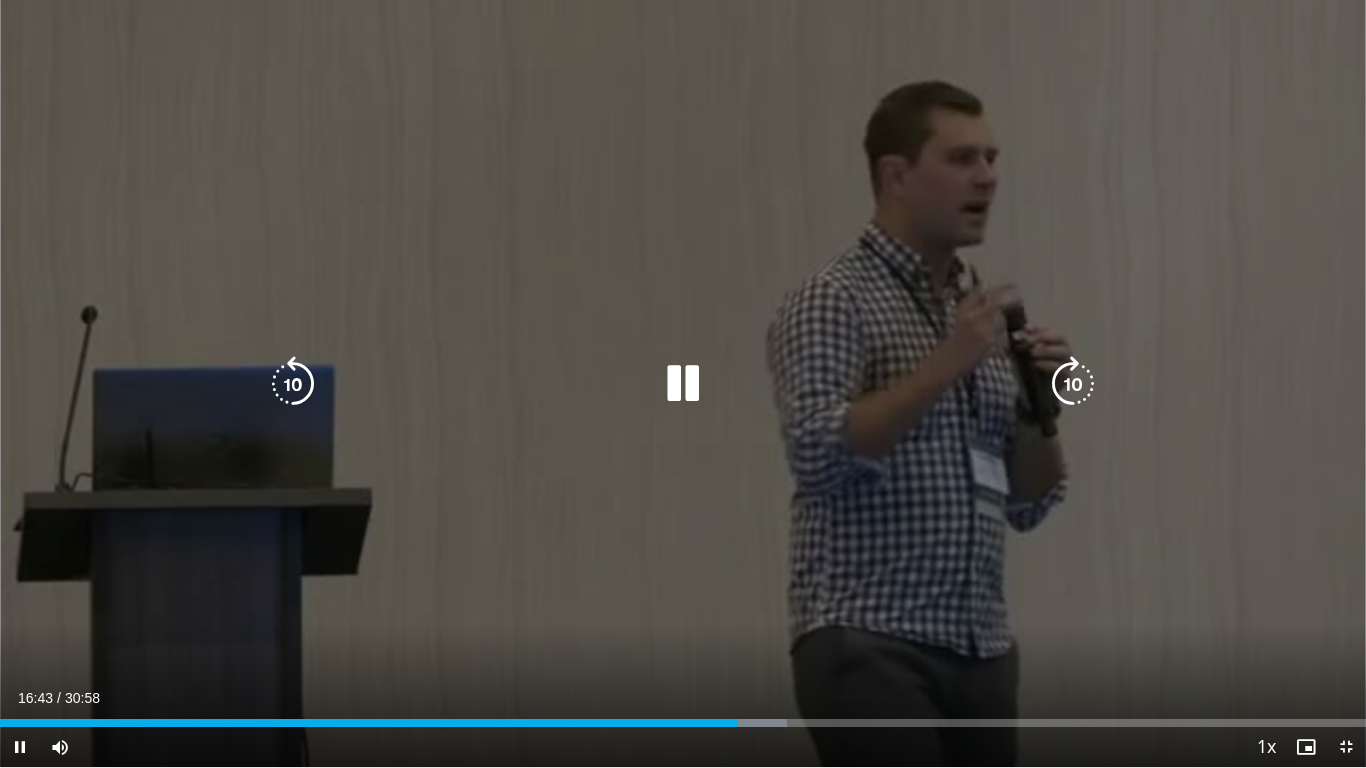 click at bounding box center [293, 384] 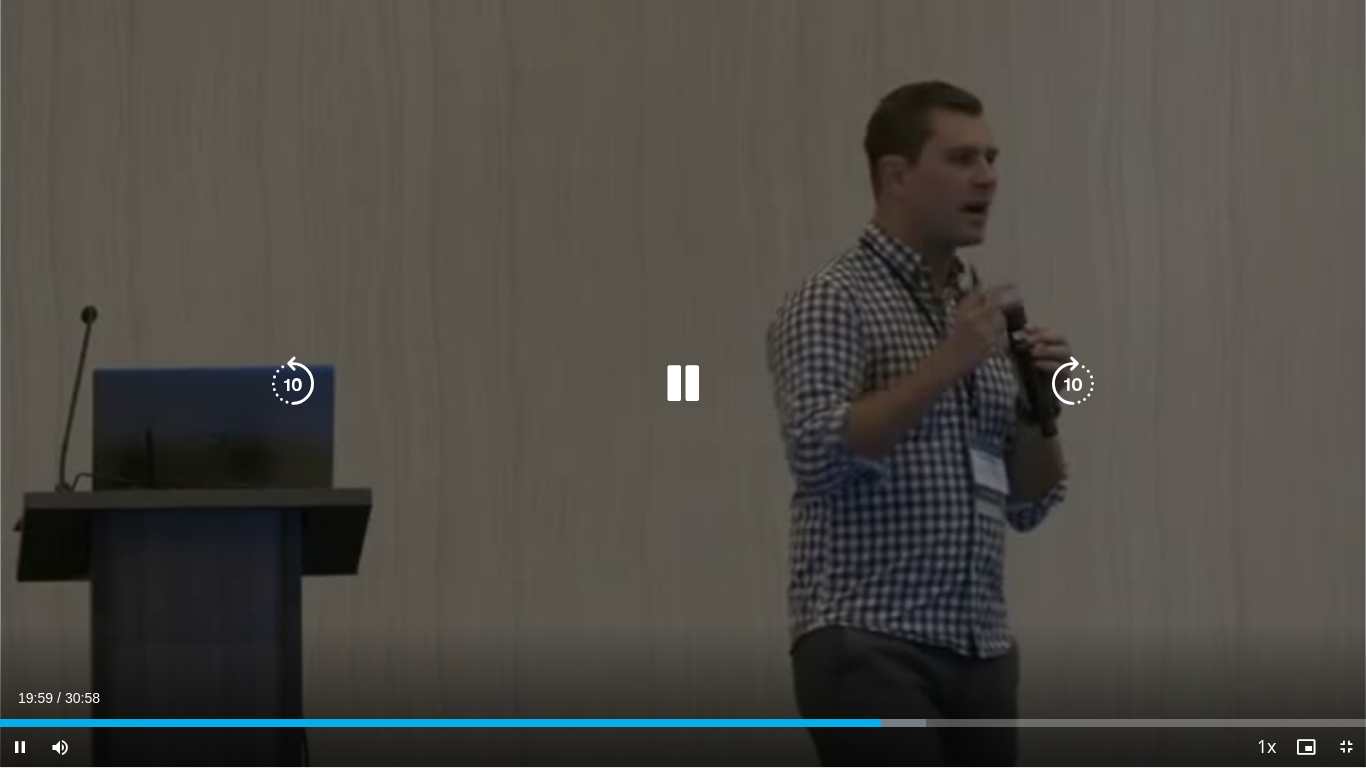 click at bounding box center [293, 384] 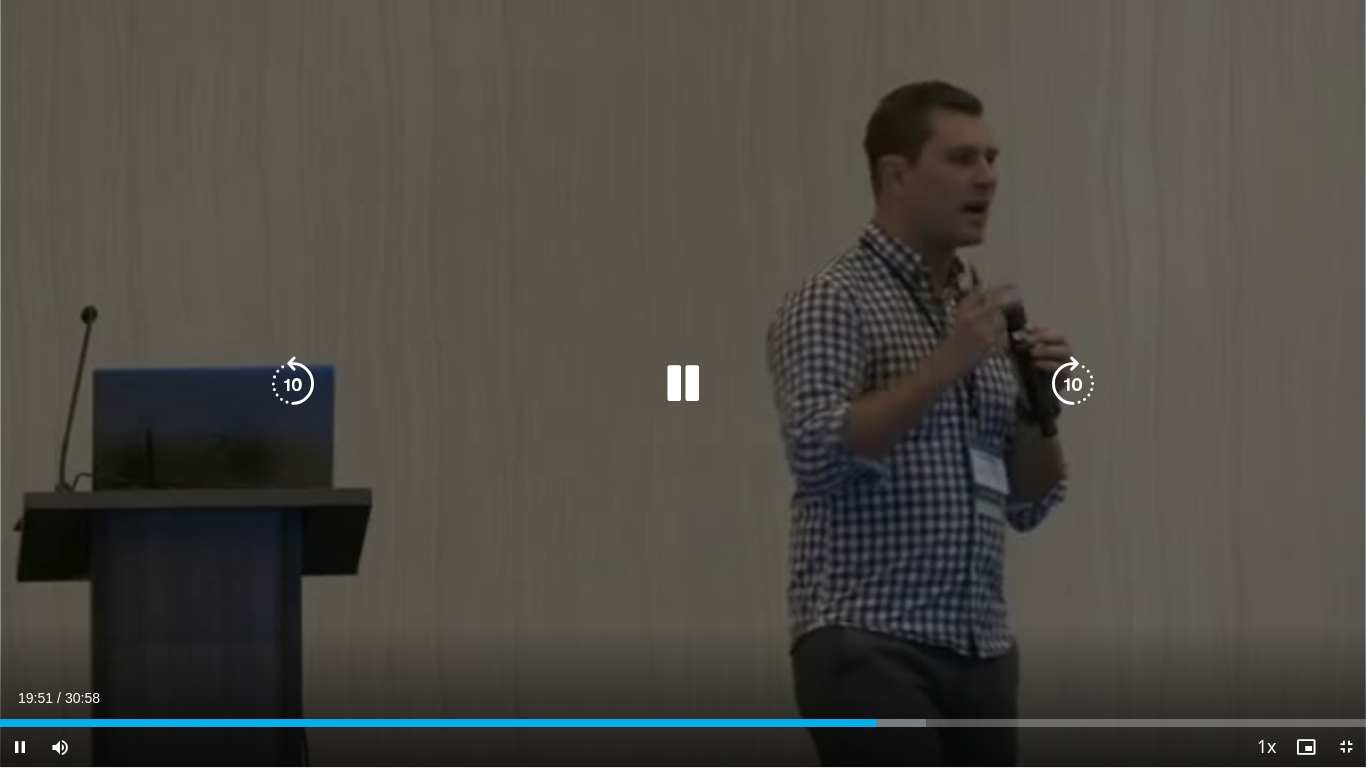 click at bounding box center [1073, 384] 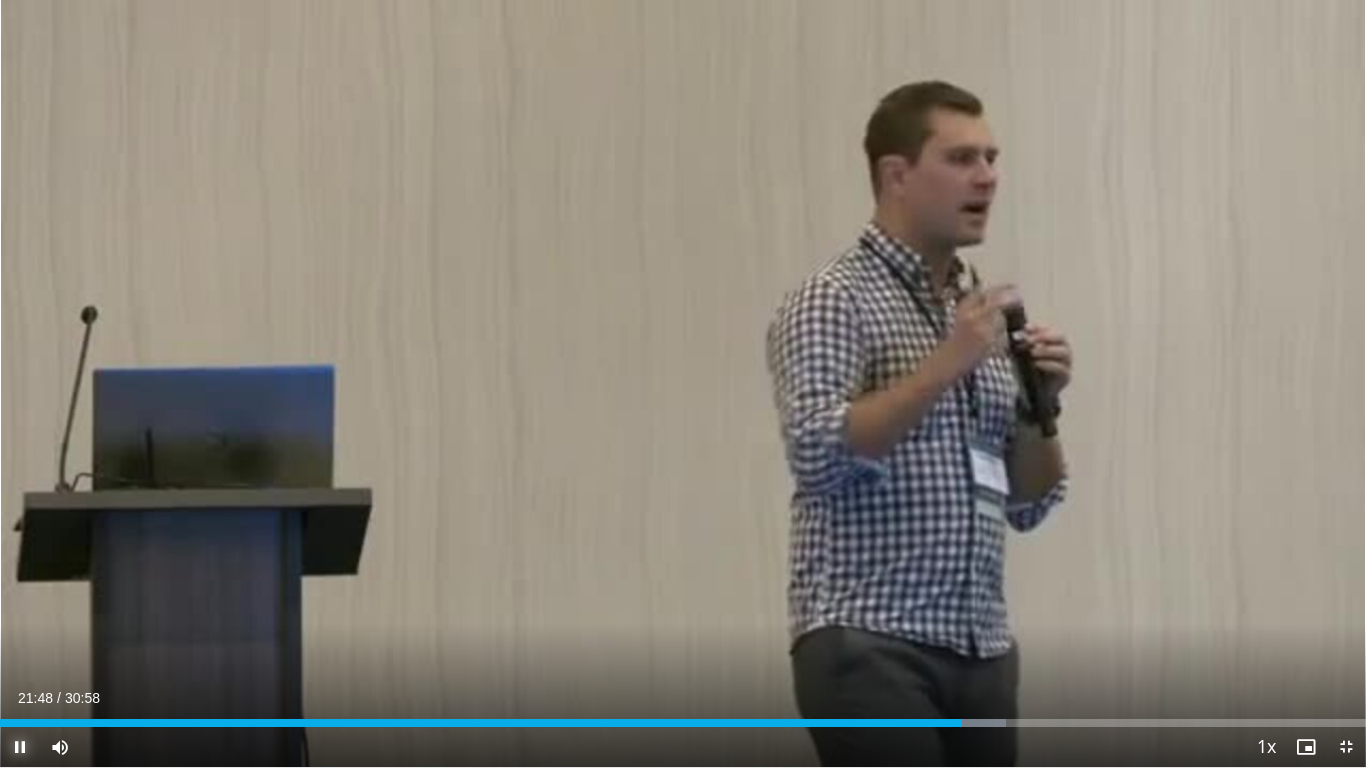 click at bounding box center (20, 747) 